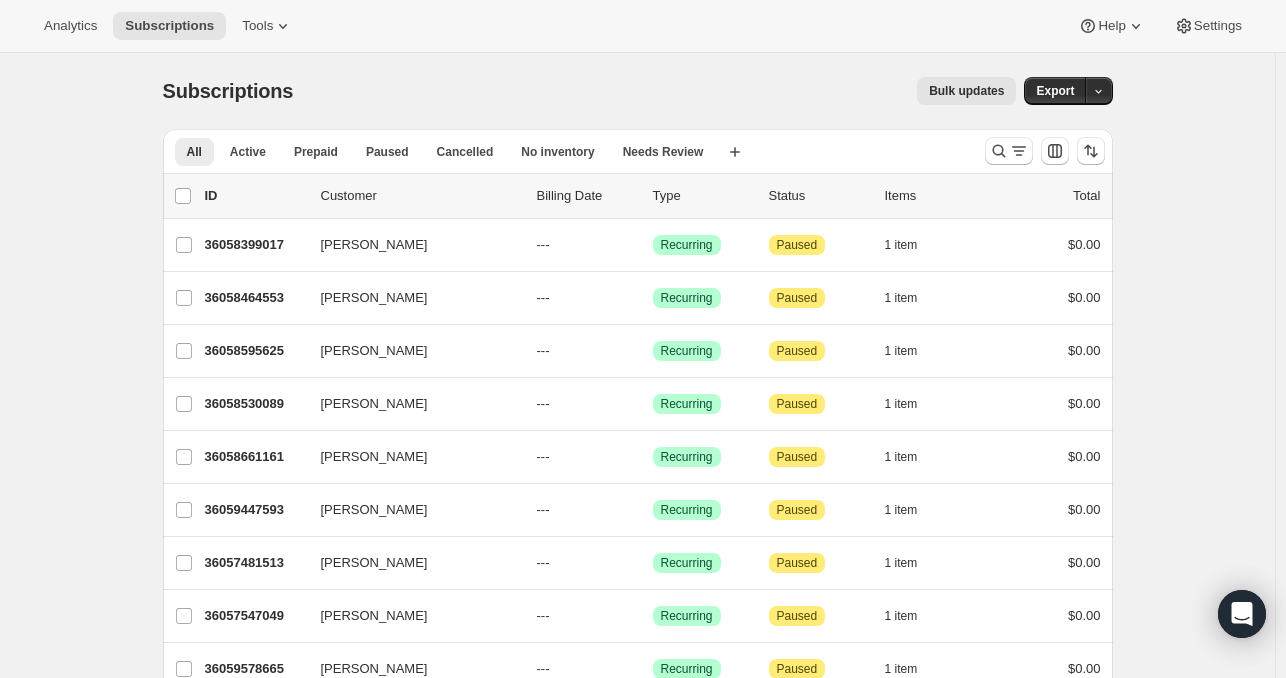 scroll, scrollTop: 0, scrollLeft: 0, axis: both 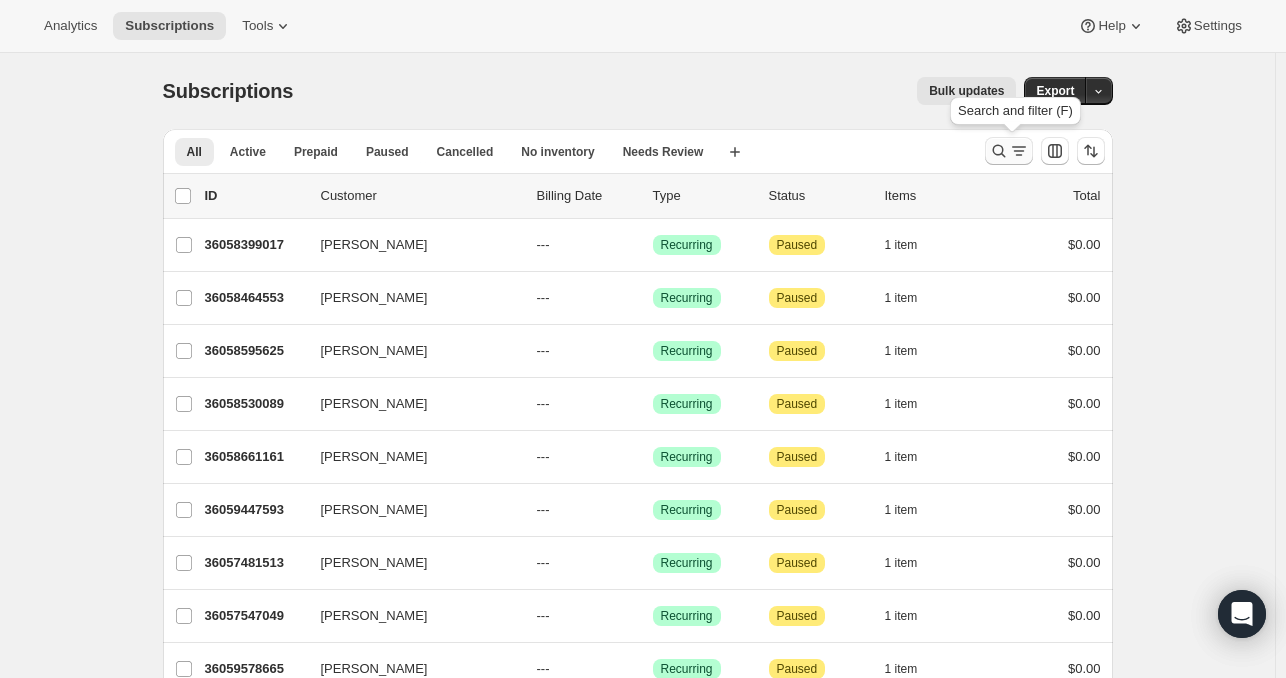 click 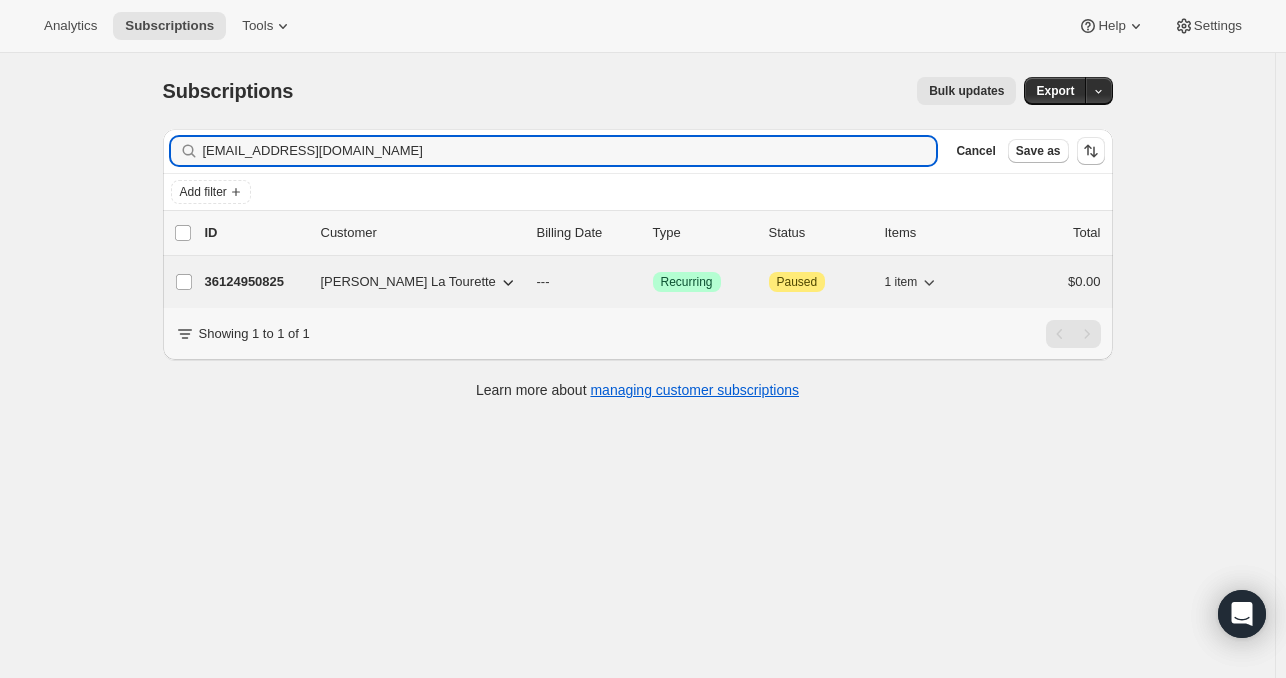 type on "[EMAIL_ADDRESS][DOMAIN_NAME]" 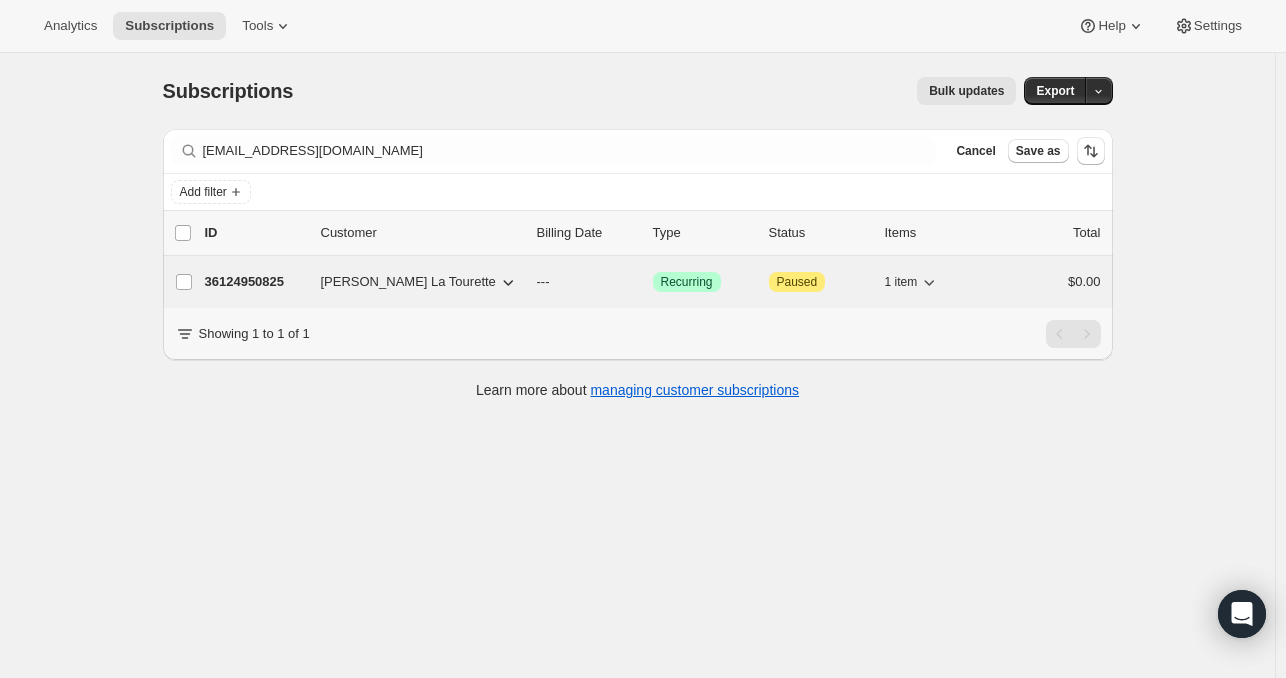 click on "[PERSON_NAME] La Tourette" at bounding box center (408, 282) 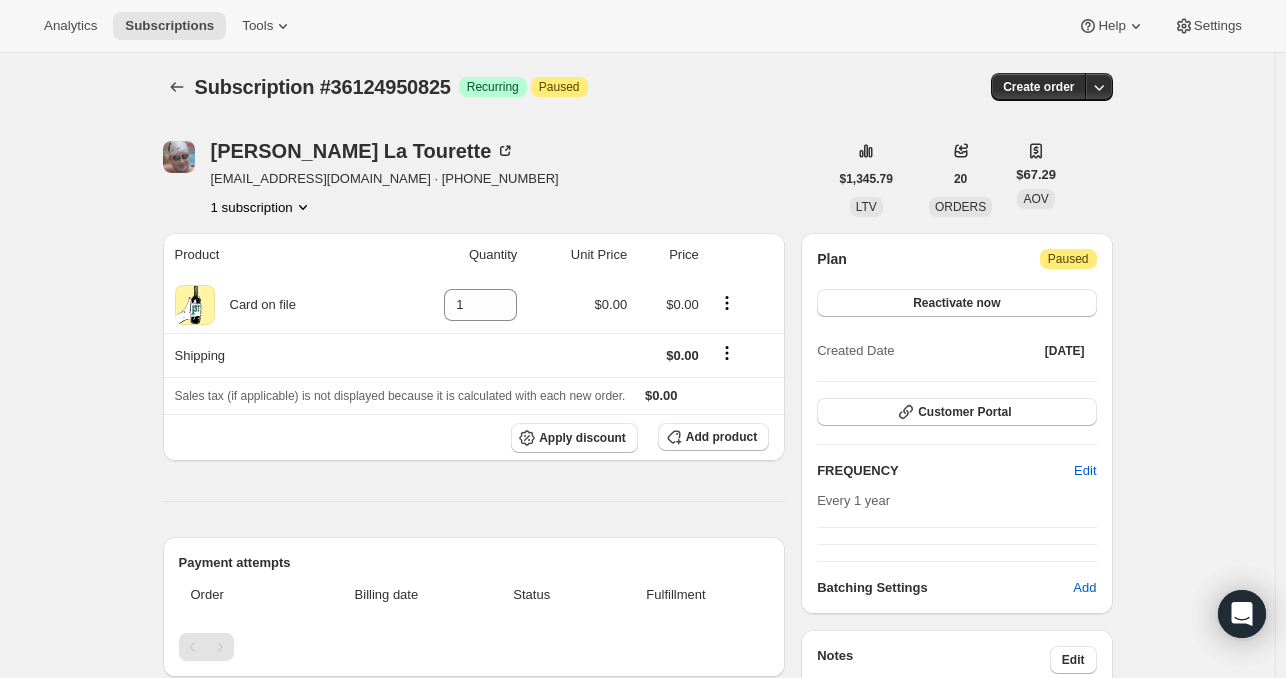 scroll, scrollTop: 0, scrollLeft: 0, axis: both 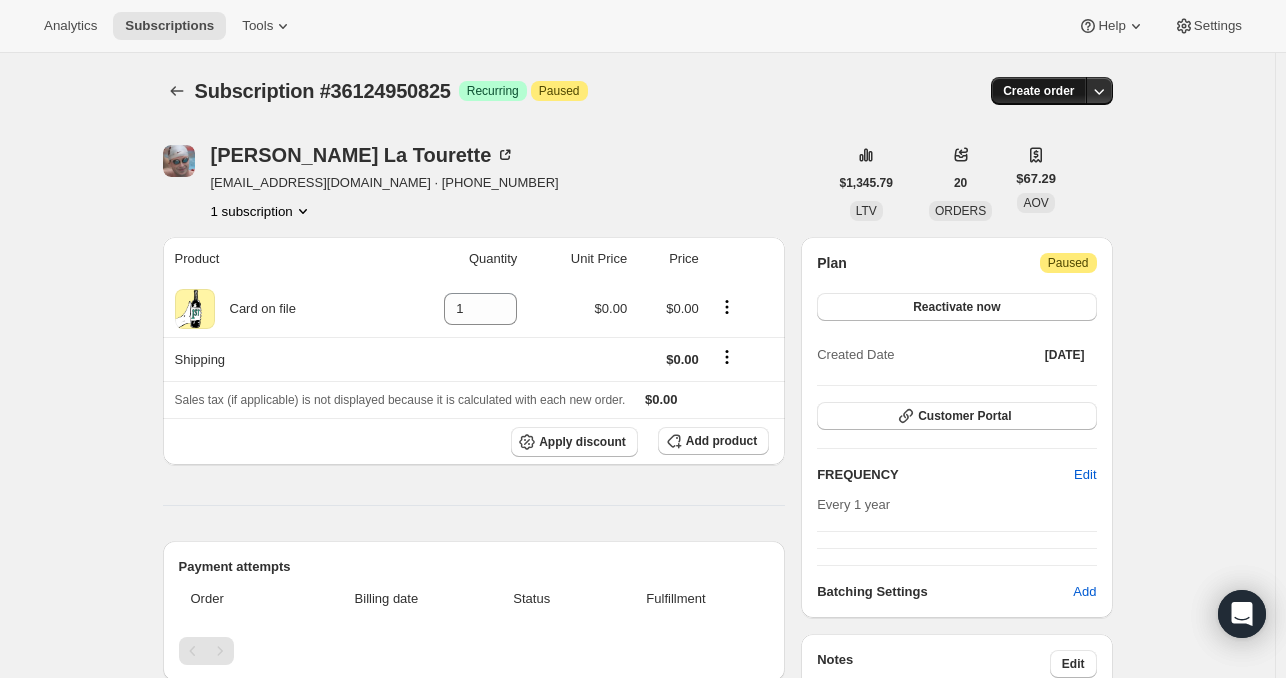 click on "Create order" at bounding box center (1038, 91) 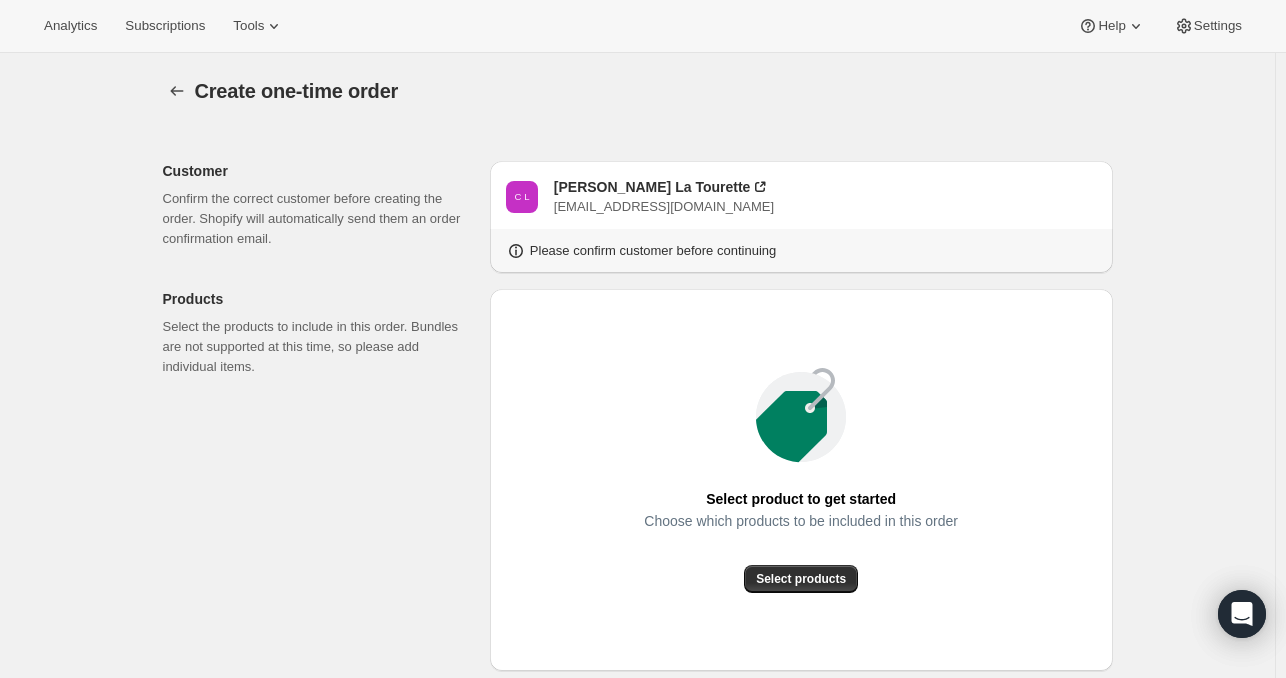 scroll, scrollTop: 0, scrollLeft: 0, axis: both 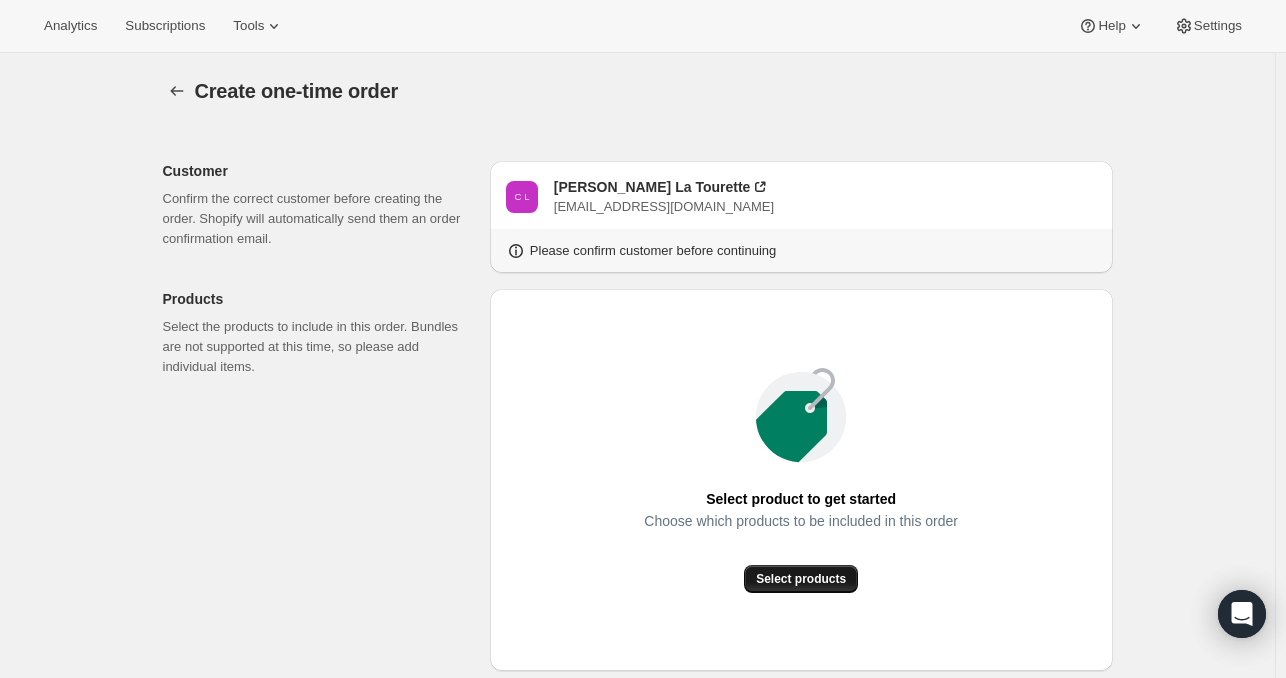 click on "Select products" at bounding box center (801, 579) 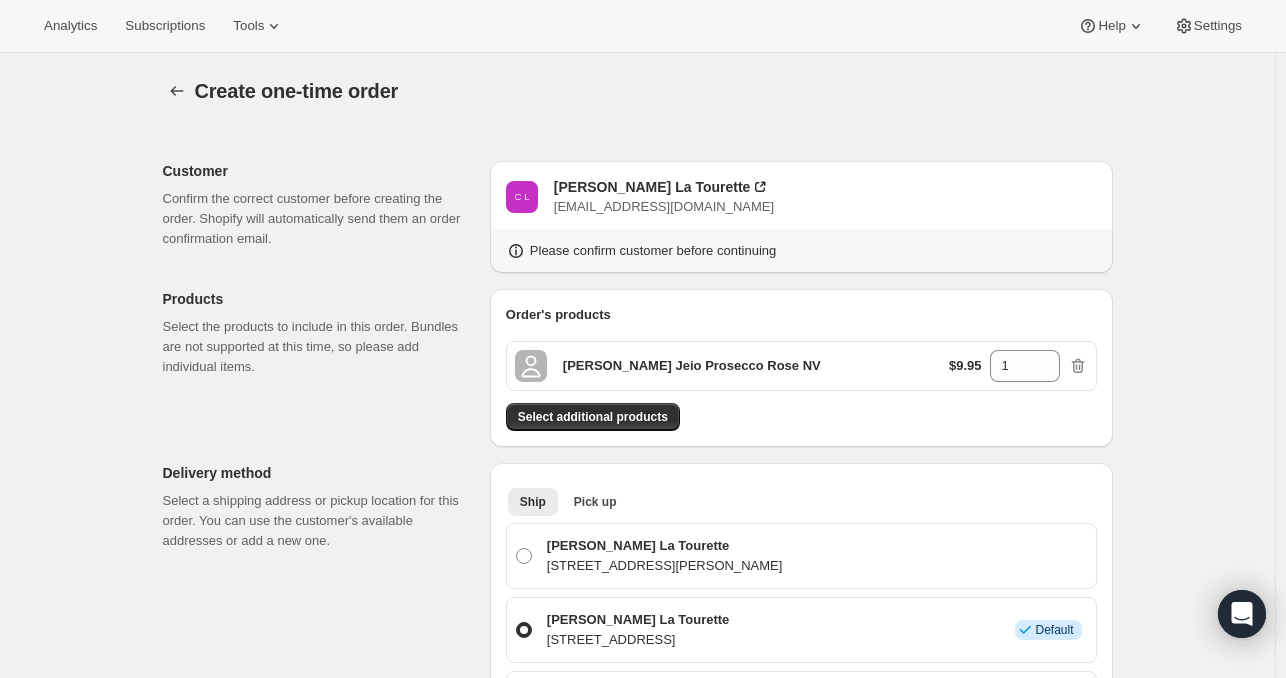 click on "Create one-time order. This page is ready Create one-time order Customer Confirm the correct customer before creating the order. Shopify will automatically send them an order confirmation email. C L [PERSON_NAME] La Tourette [EMAIL_ADDRESS][DOMAIN_NAME] Please confirm customer before continuing Products Select the products to include in this order. Bundles are not supported at this time, so please add individual items. Order's products [PERSON_NAME] Jeio Prosecco Rose NV $9.95 1 Select additional products Delivery method Select a shipping address or pickup location for this order. You can use the customer's available addresses or add a new one. Ship Pick up More views Ship Pick up More views [PERSON_NAME] Tourette [STREET_ADDRESS][PERSON_NAME] [PERSON_NAME] La Tourette [STREET_ADDRESS] Info Default [PERSON_NAME] [STREET_ADDRESS] [PERSON_NAME] [STREET_ADDRESS] + Add delivery address Payment Payment methods" at bounding box center (637, 766) 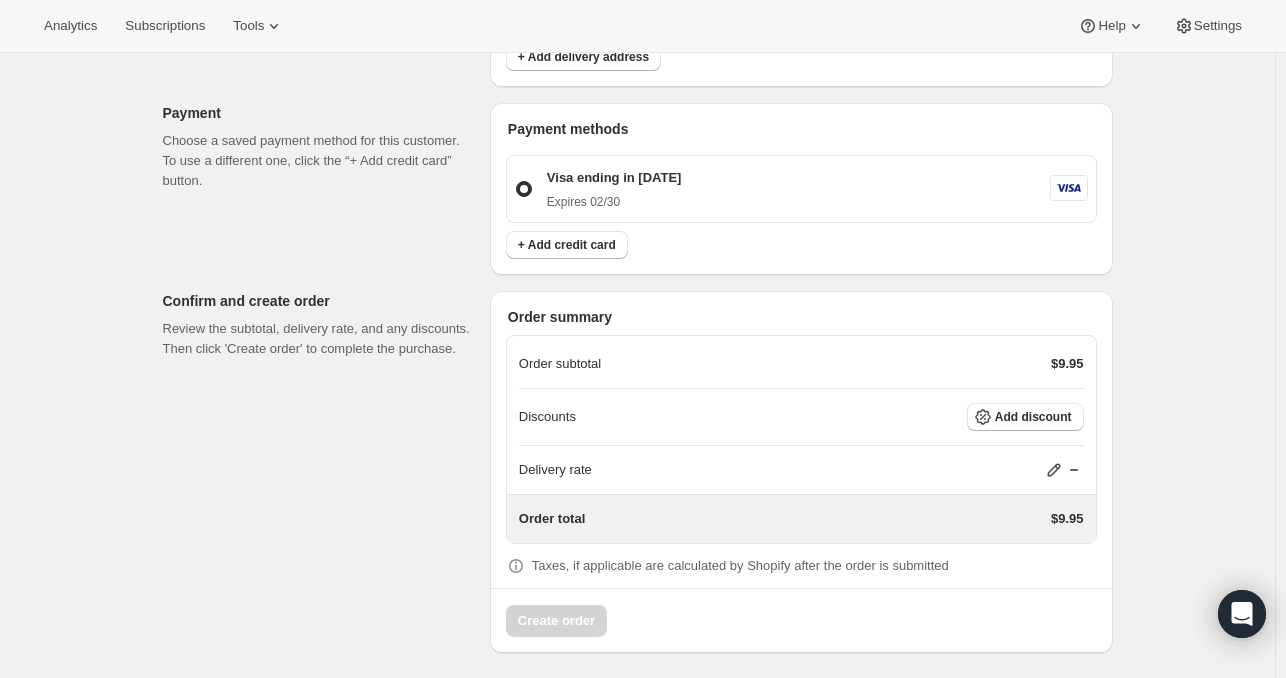 scroll, scrollTop: 779, scrollLeft: 0, axis: vertical 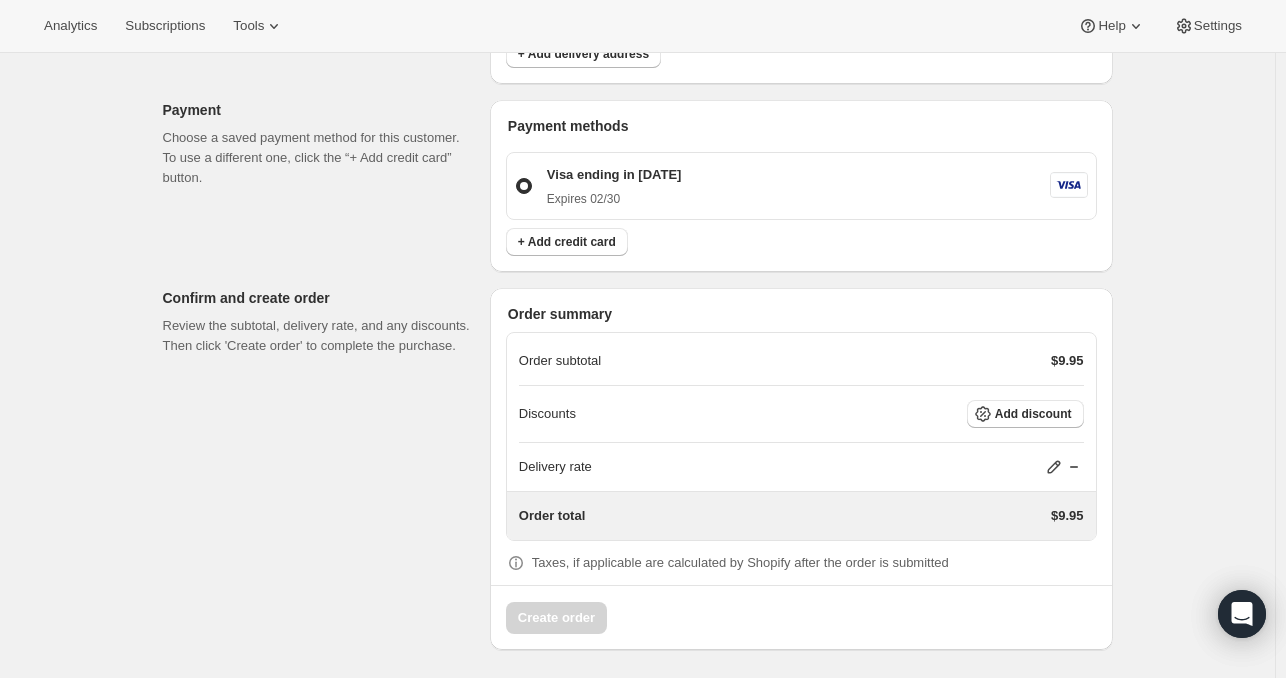 click on "Create order" at bounding box center (801, 609) 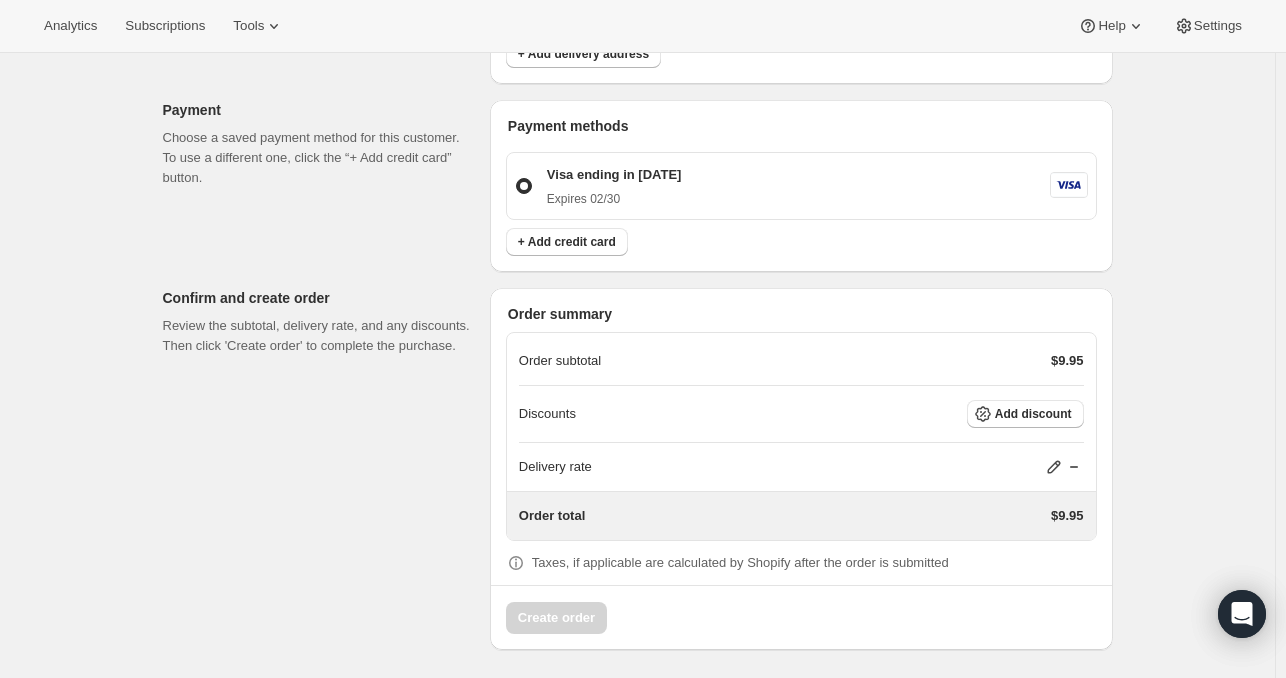 click on "Payment" at bounding box center [318, 110] 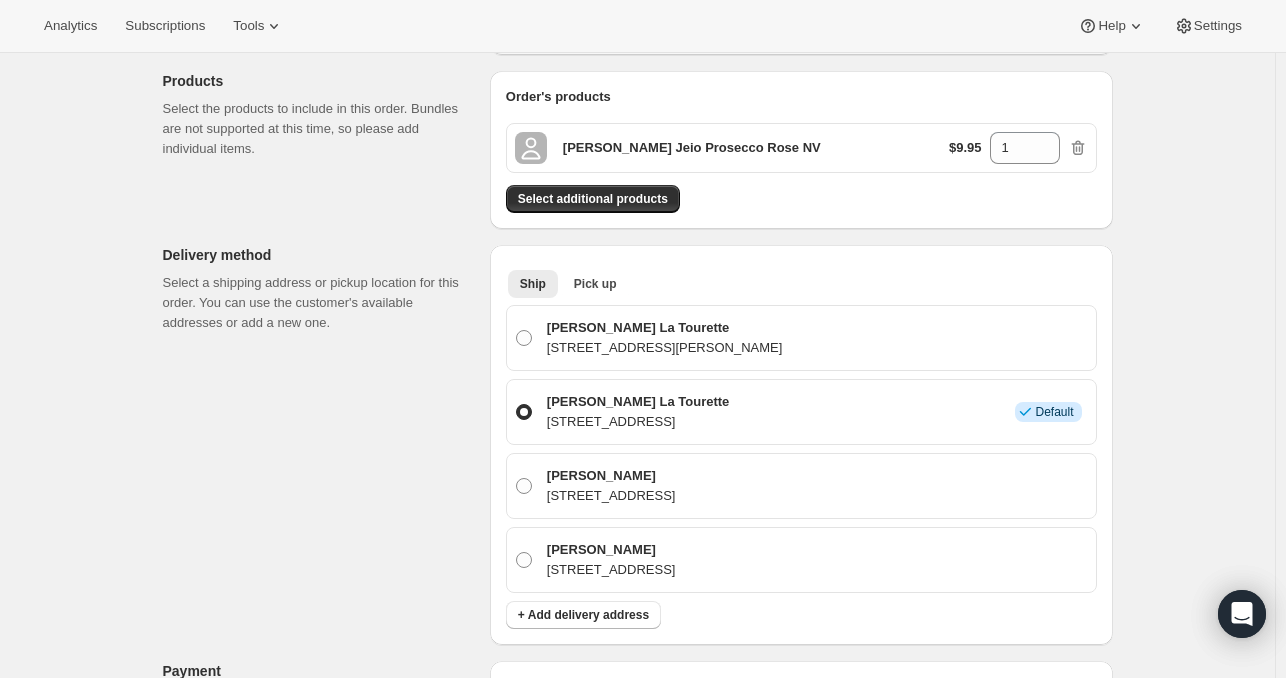 scroll, scrollTop: 220, scrollLeft: 0, axis: vertical 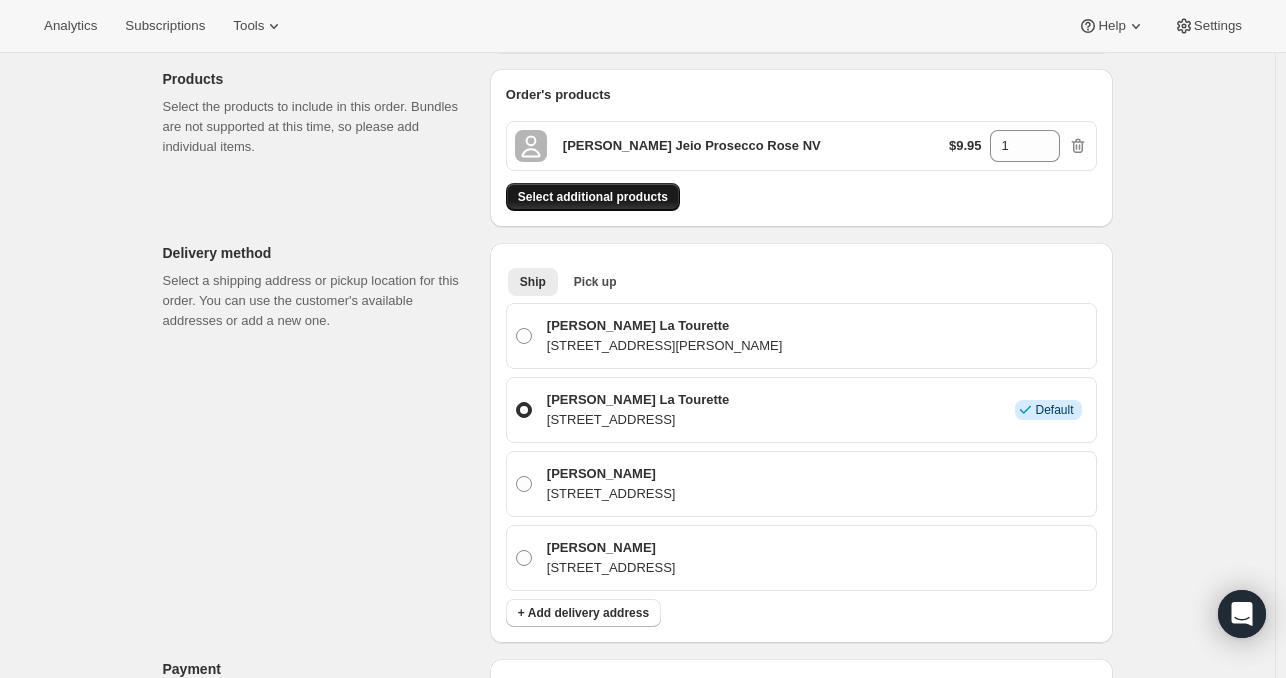 click on "Select additional products" at bounding box center (593, 197) 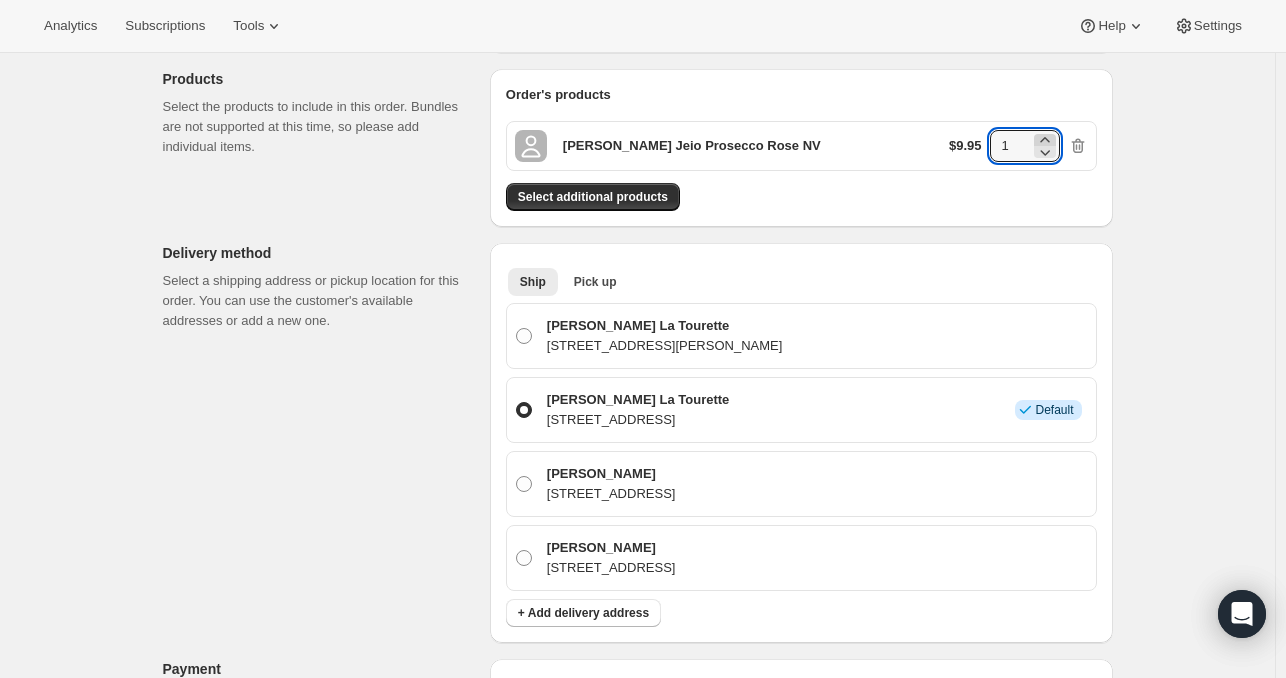 click 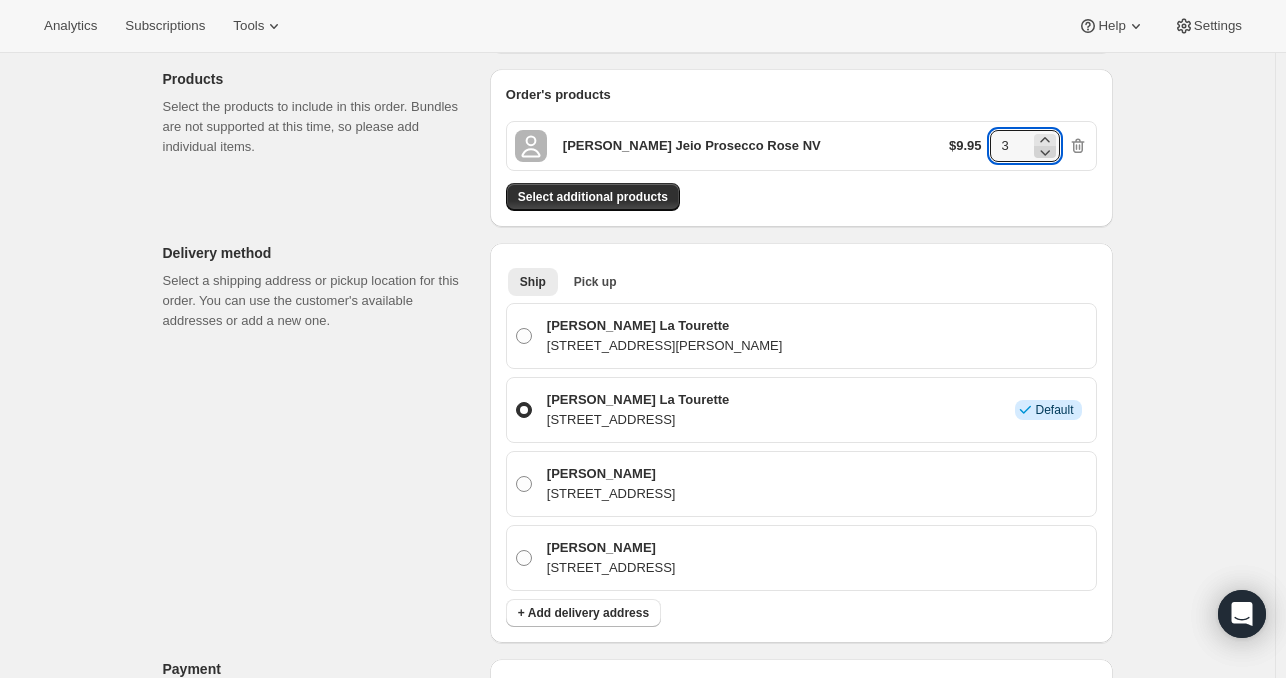 click 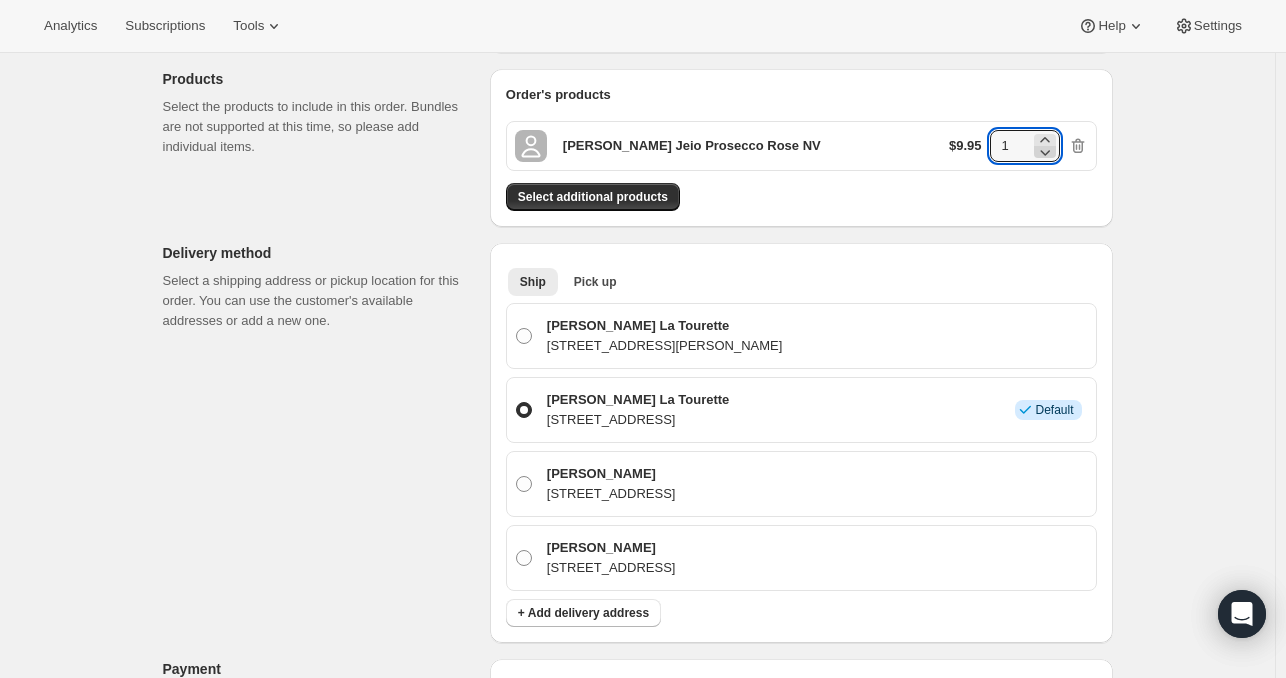 click 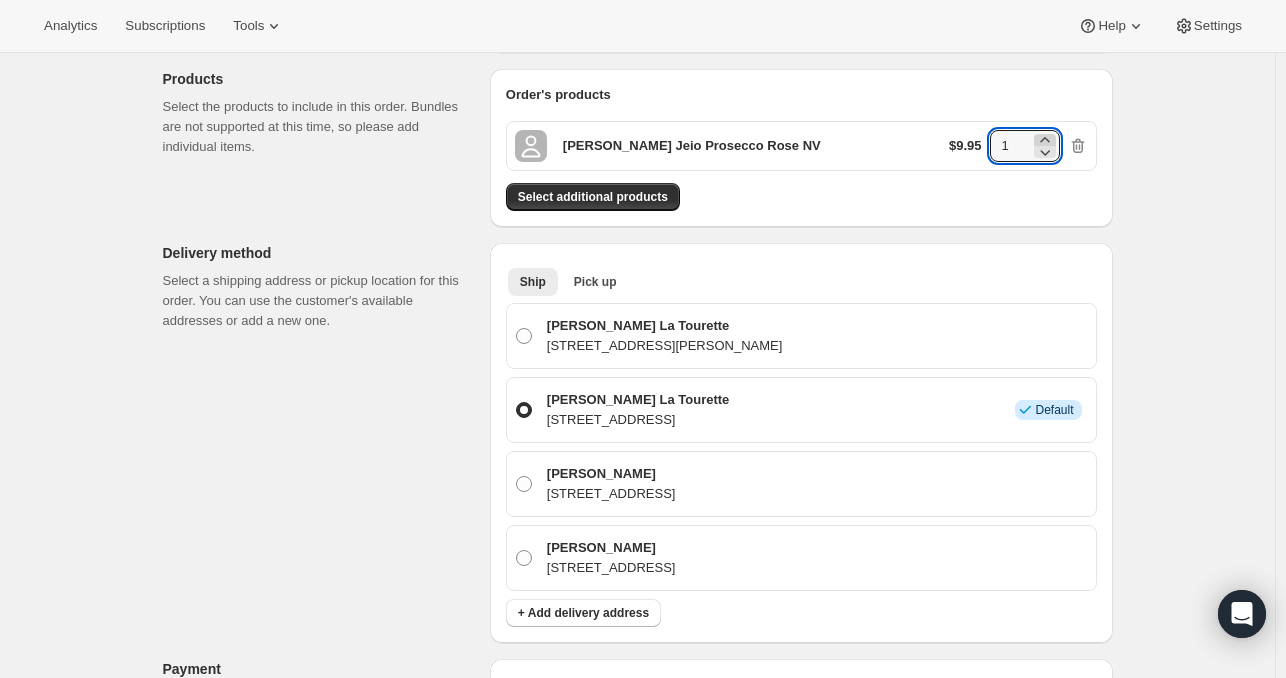 click 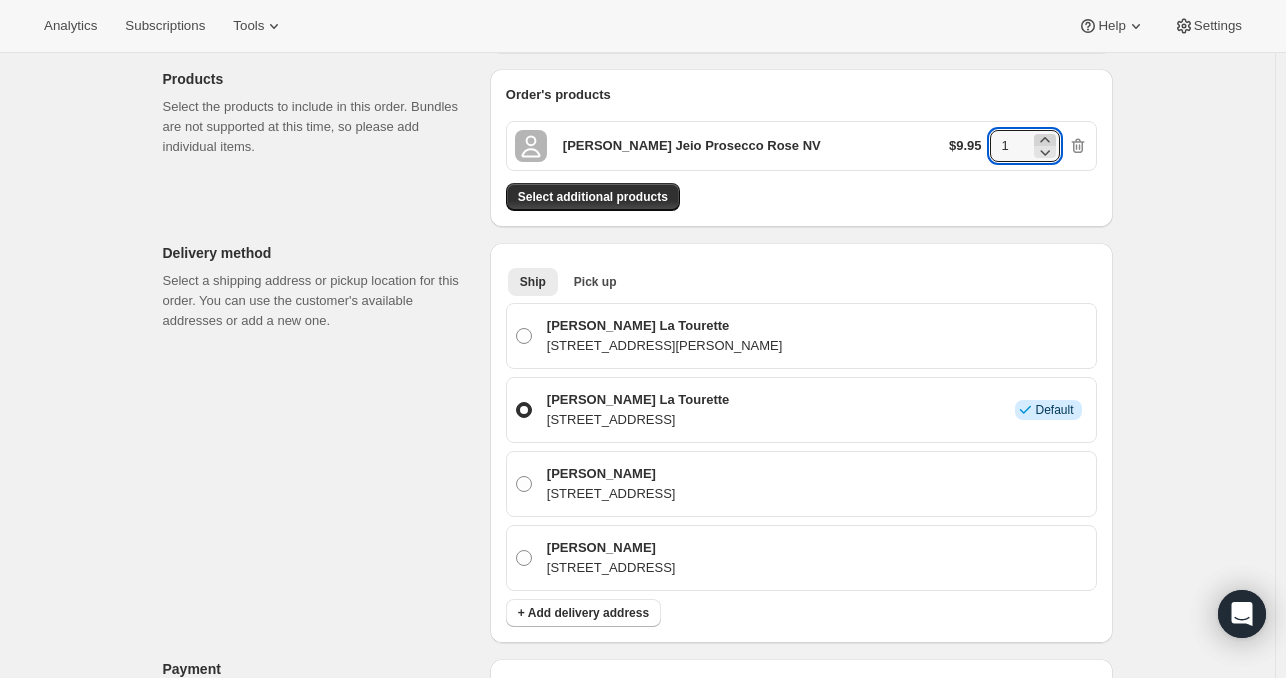 type on "2" 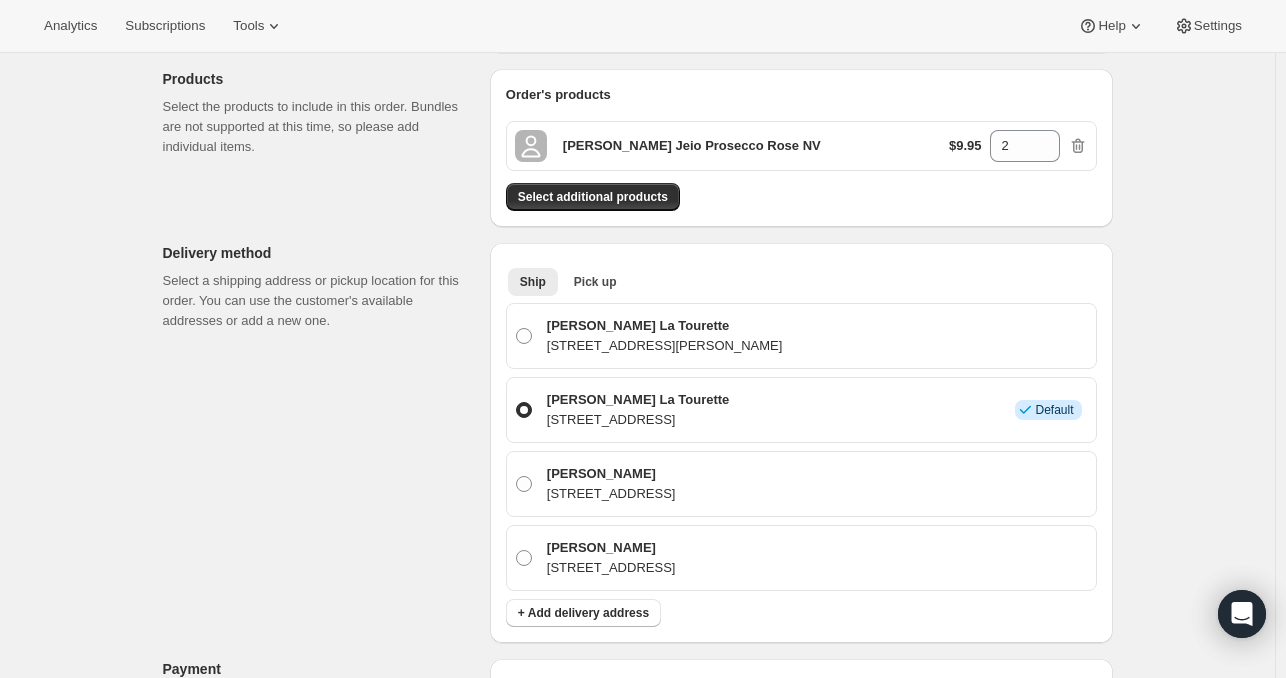 click on "Create one-time order. This page is ready Create one-time order Customer Confirm the correct customer before creating the order. Shopify will automatically send them an order confirmation email. C L [PERSON_NAME] La Tourette [EMAIL_ADDRESS][DOMAIN_NAME] Please confirm customer before continuing Products Select the products to include in this order. Bundles are not supported at this time, so please add individual items. Order's products [PERSON_NAME] Jeio Prosecco Rose NV $9.95 2 Select additional products Delivery method Select a shipping address or pickup location for this order. You can use the customer's available addresses or add a new one. Ship Pick up More views Ship Pick up More views [PERSON_NAME] Tourette [STREET_ADDRESS][PERSON_NAME] [PERSON_NAME] La Tourette [STREET_ADDRESS] Info Default [PERSON_NAME] [STREET_ADDRESS] [PERSON_NAME] [STREET_ADDRESS] + Add delivery address Payment Payment methods" at bounding box center [638, 546] 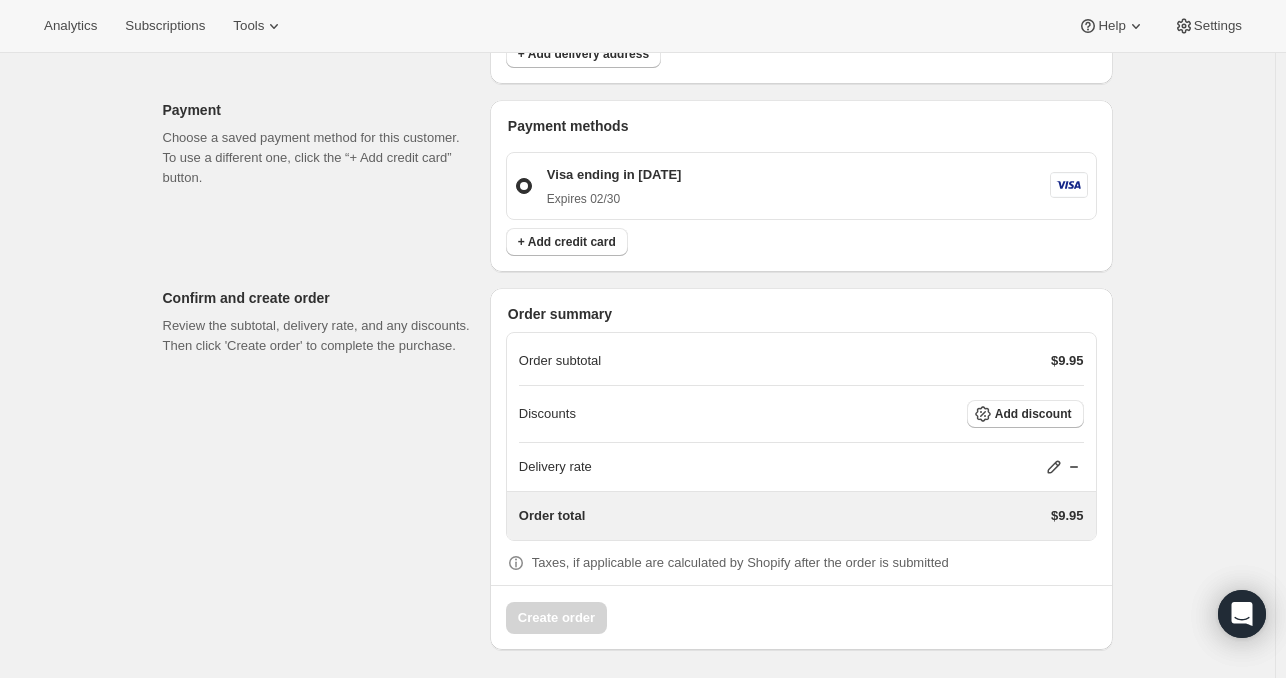 scroll, scrollTop: 0, scrollLeft: 0, axis: both 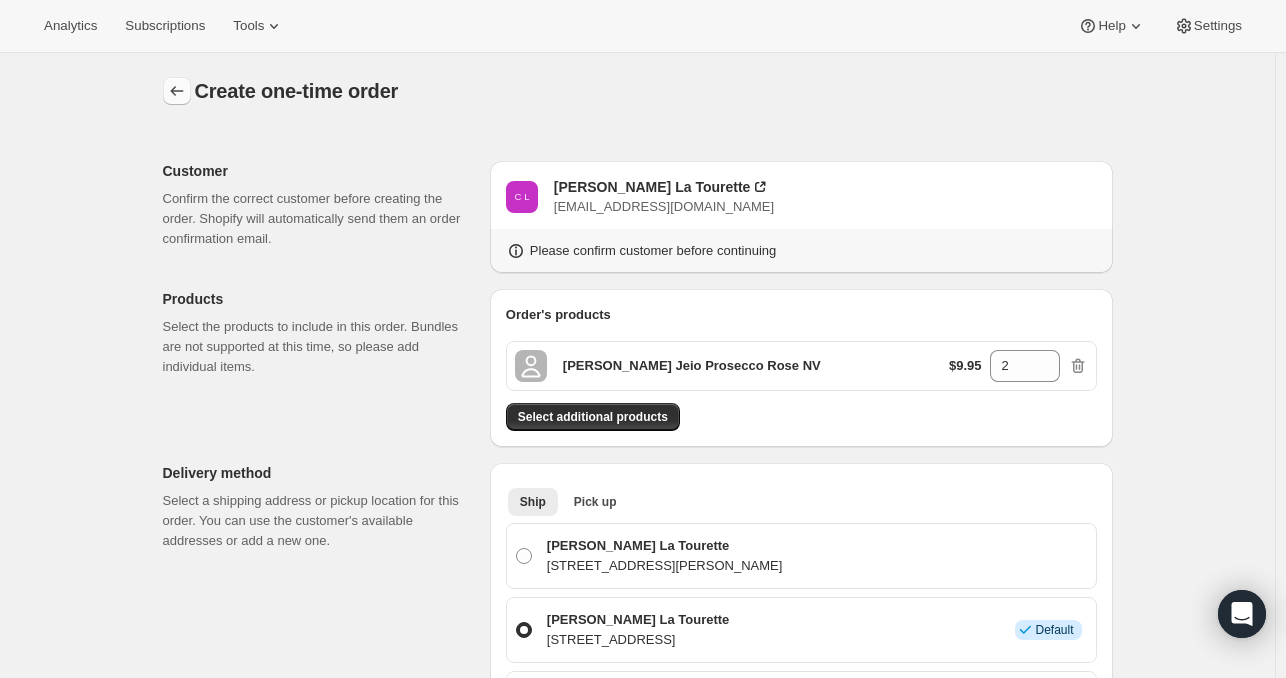 click 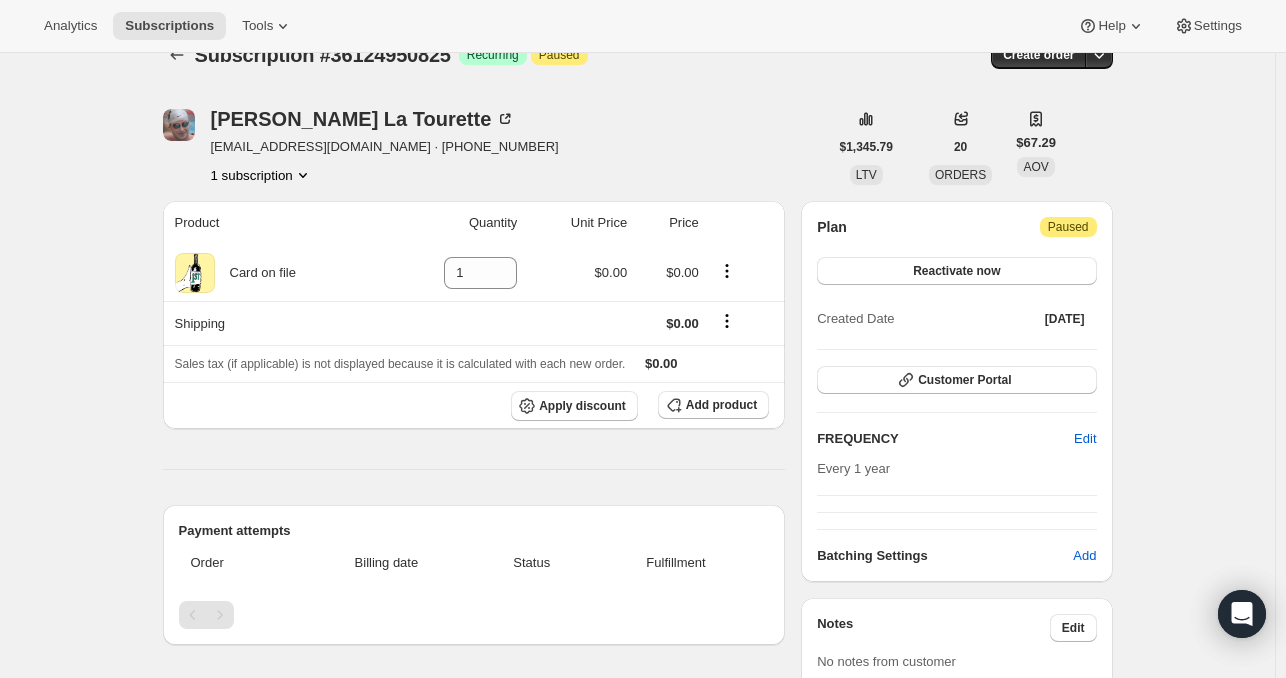 scroll, scrollTop: 0, scrollLeft: 0, axis: both 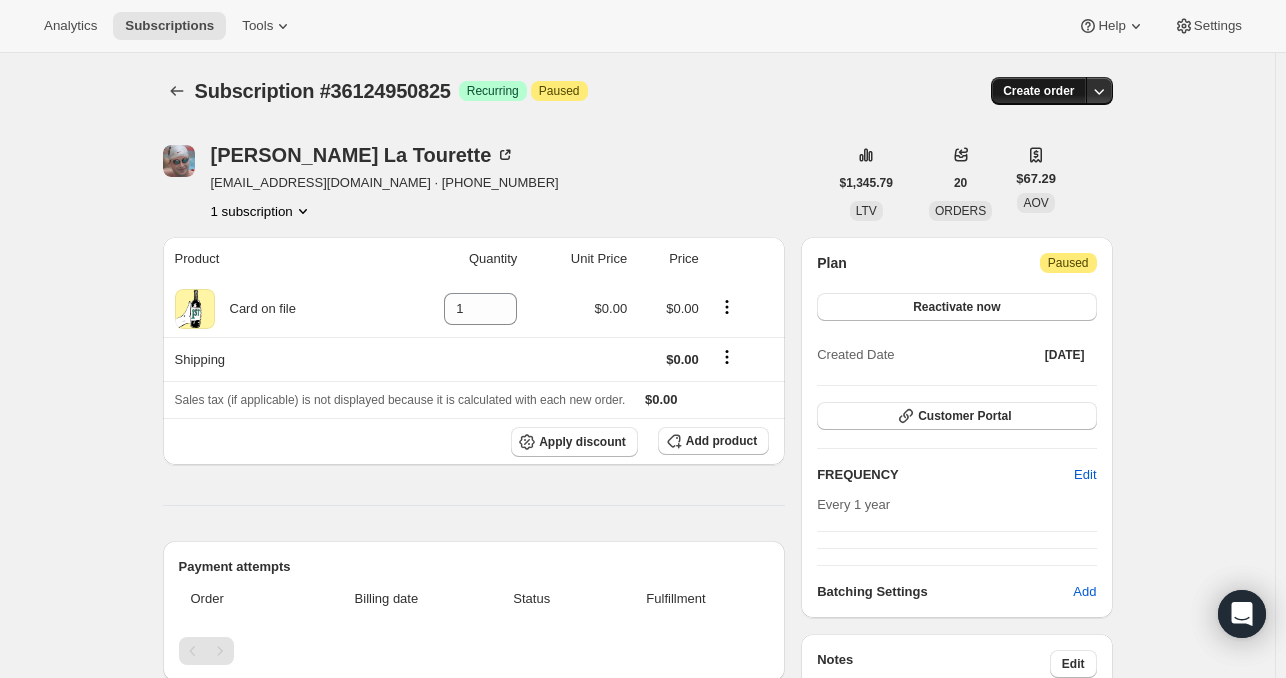 click on "Create order" at bounding box center (1038, 91) 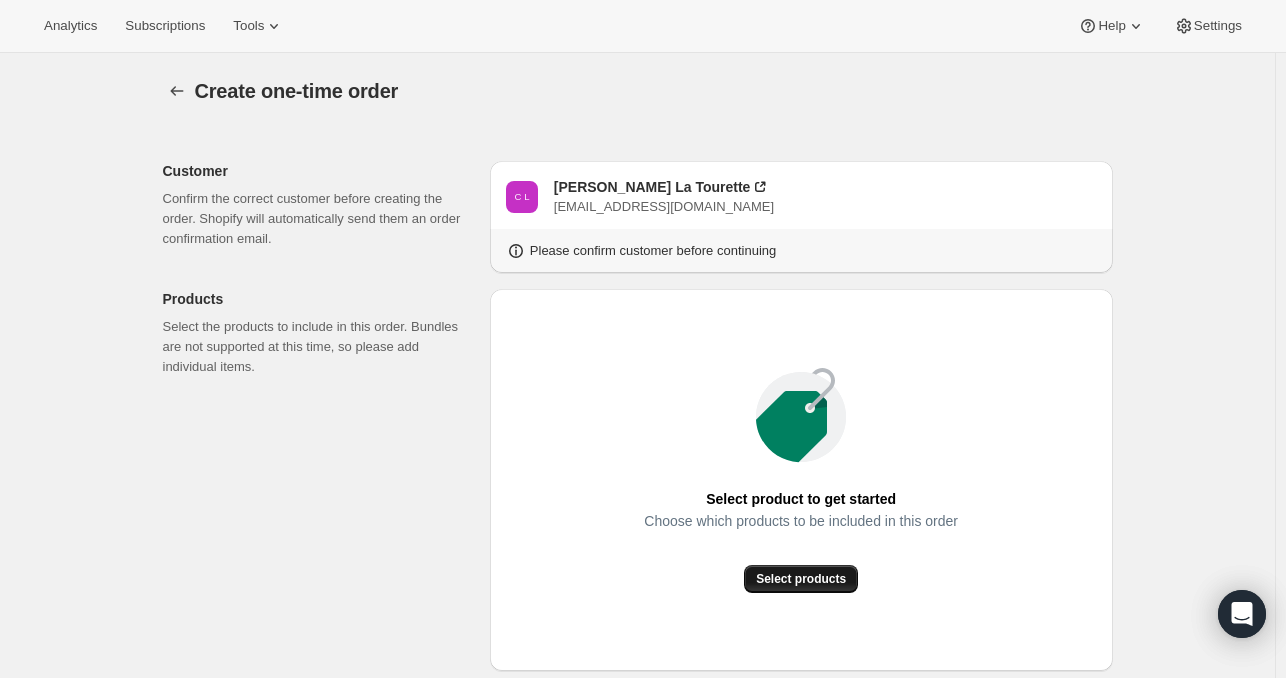 click on "Select products" at bounding box center (801, 579) 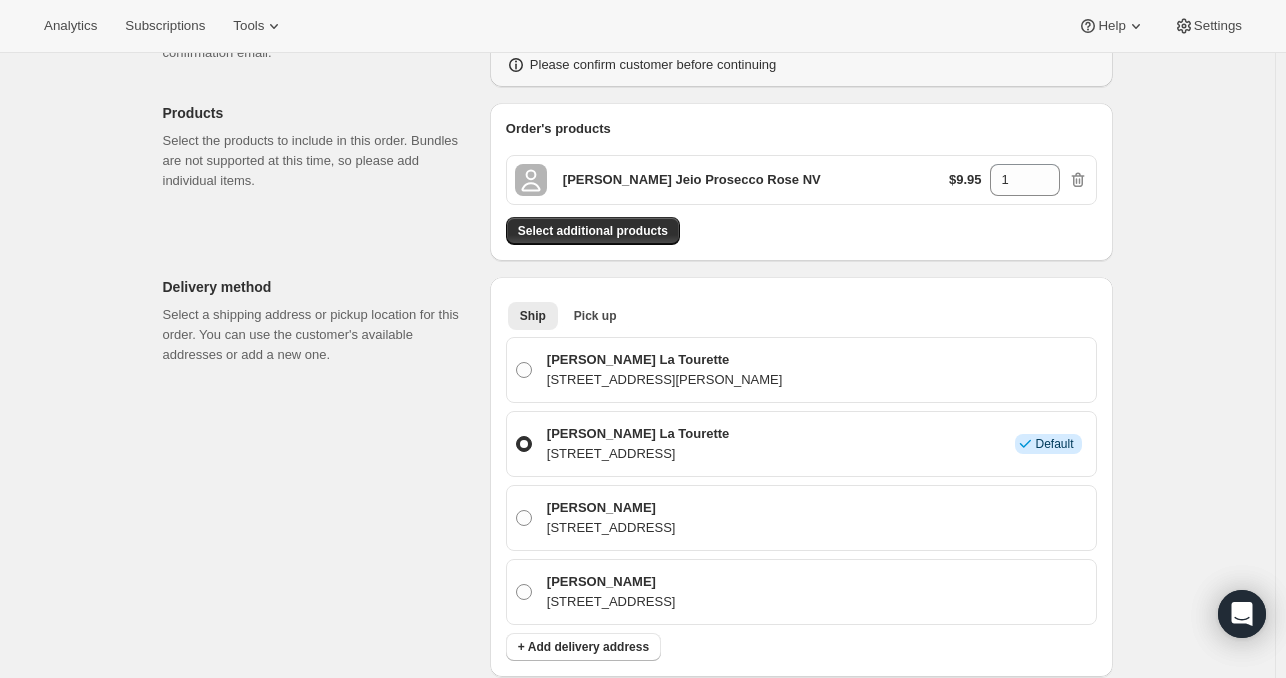 scroll, scrollTop: 0, scrollLeft: 0, axis: both 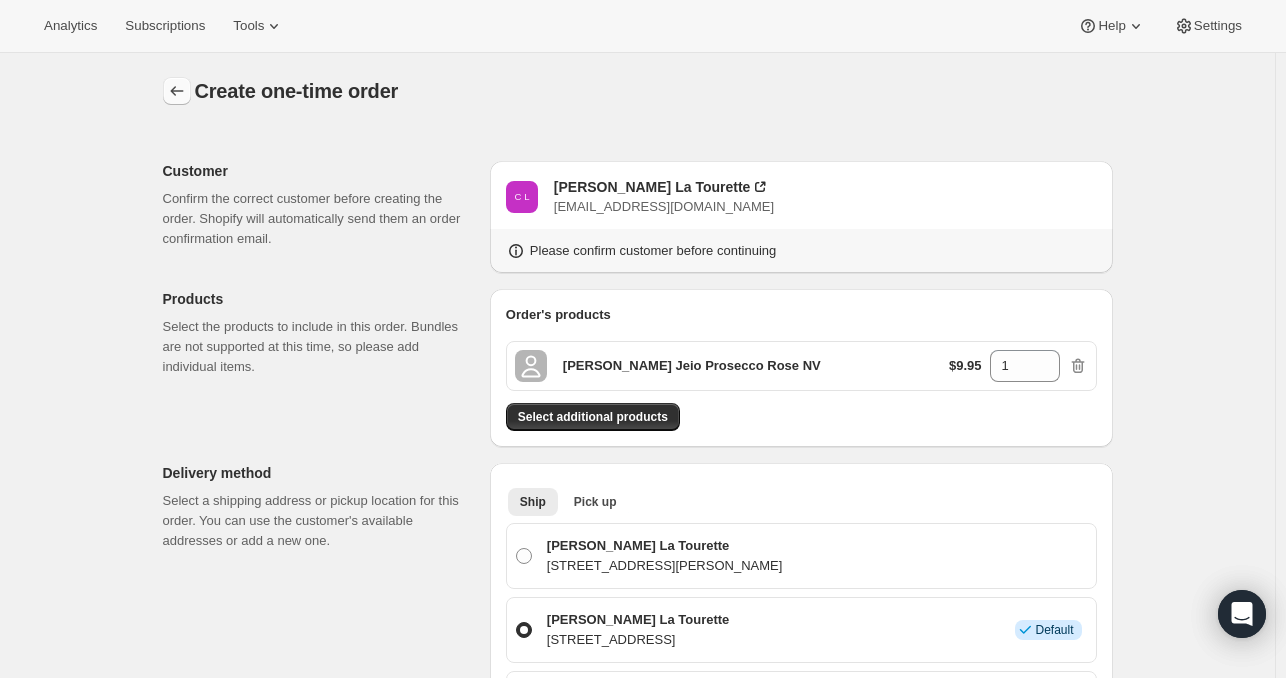 click 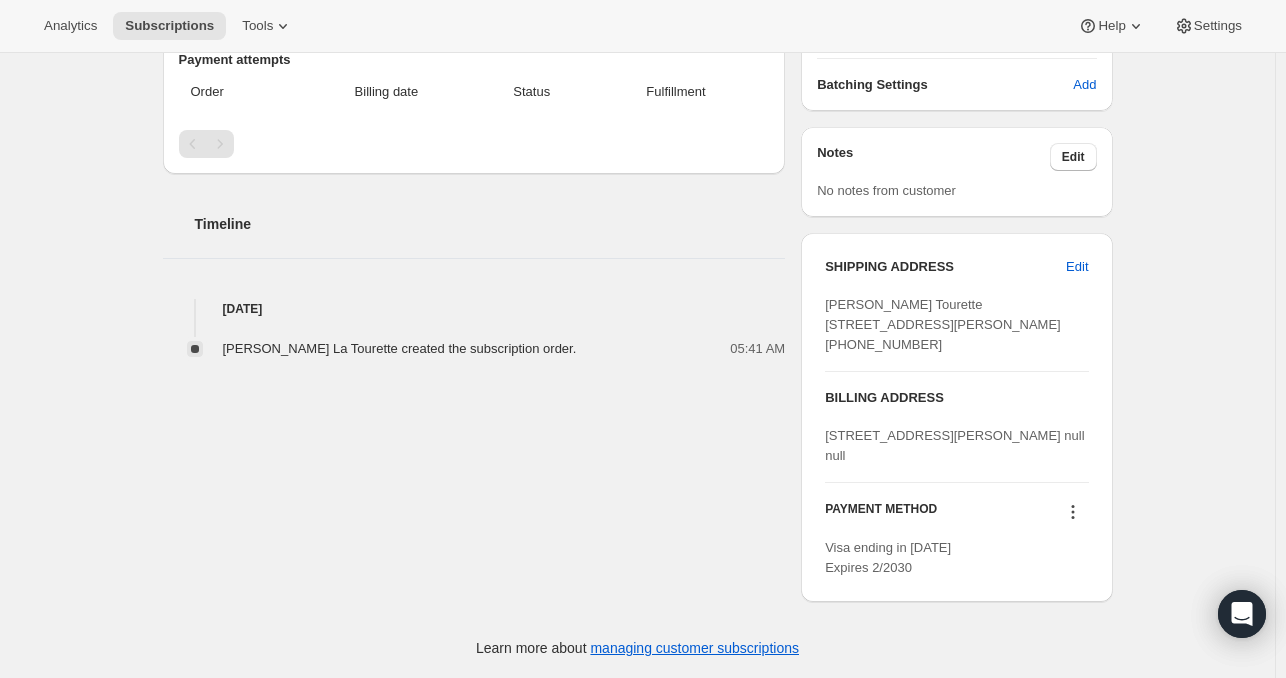 scroll, scrollTop: 0, scrollLeft: 0, axis: both 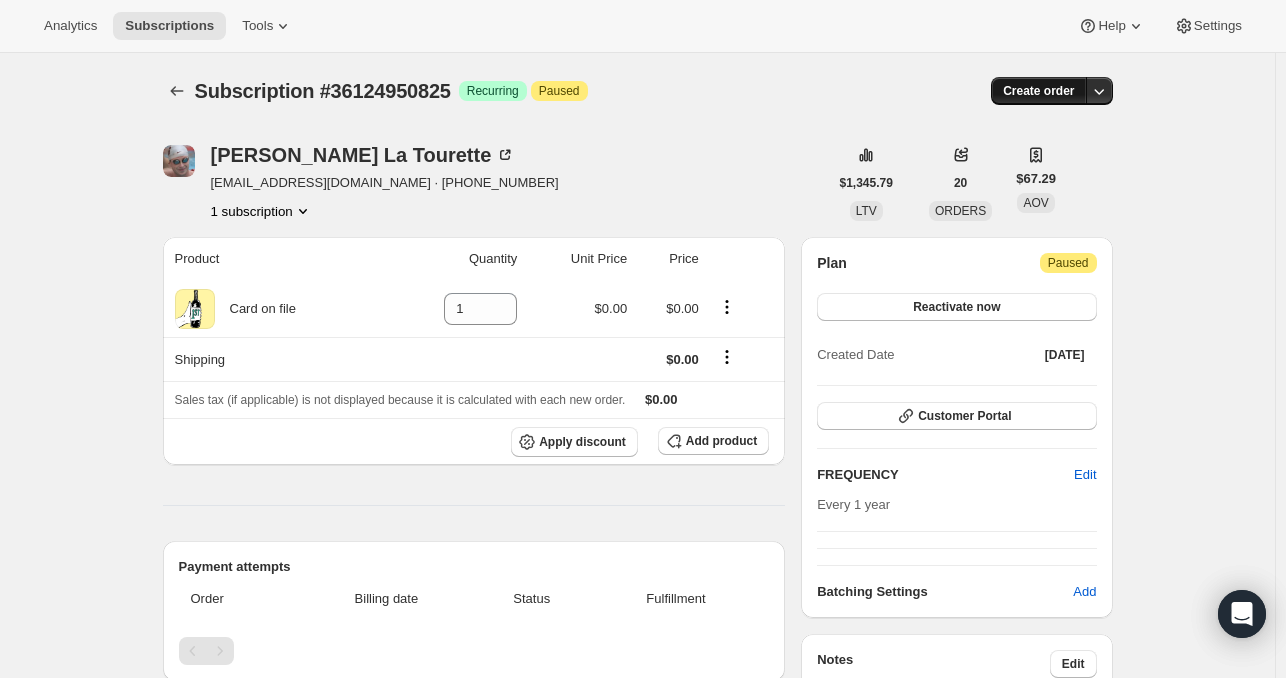 click on "Create order" at bounding box center [1038, 91] 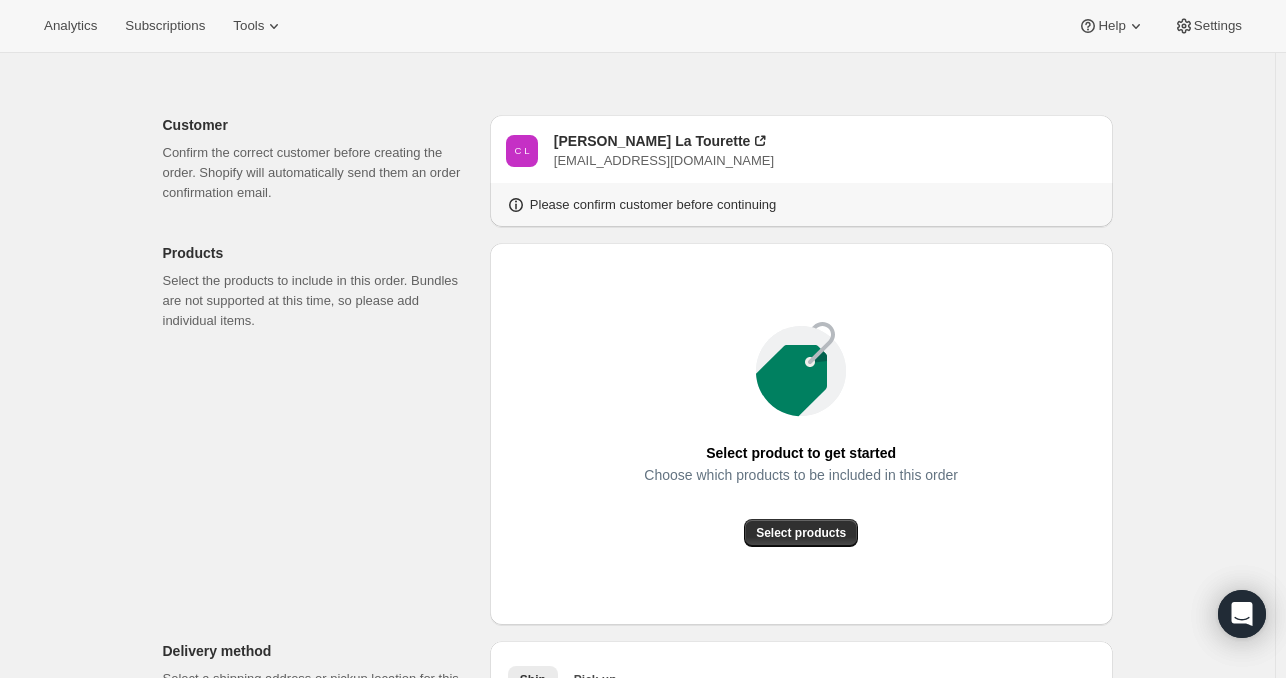 scroll, scrollTop: 0, scrollLeft: 0, axis: both 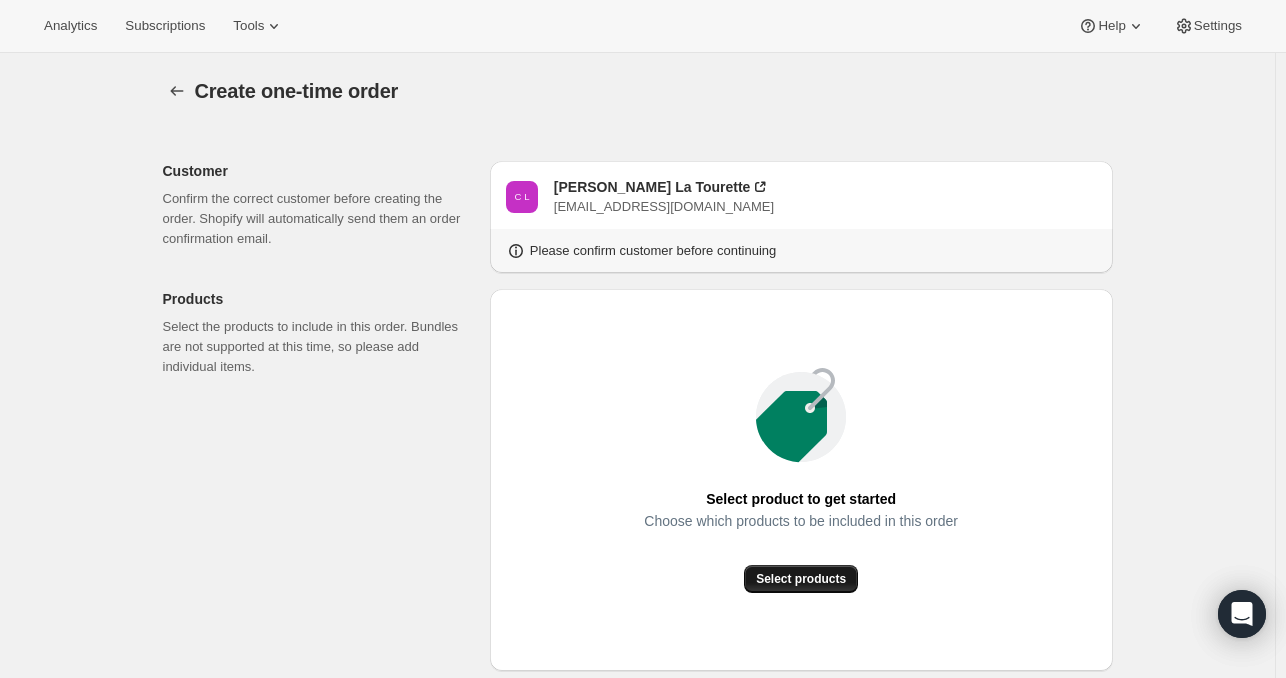 click on "Select products" at bounding box center (801, 579) 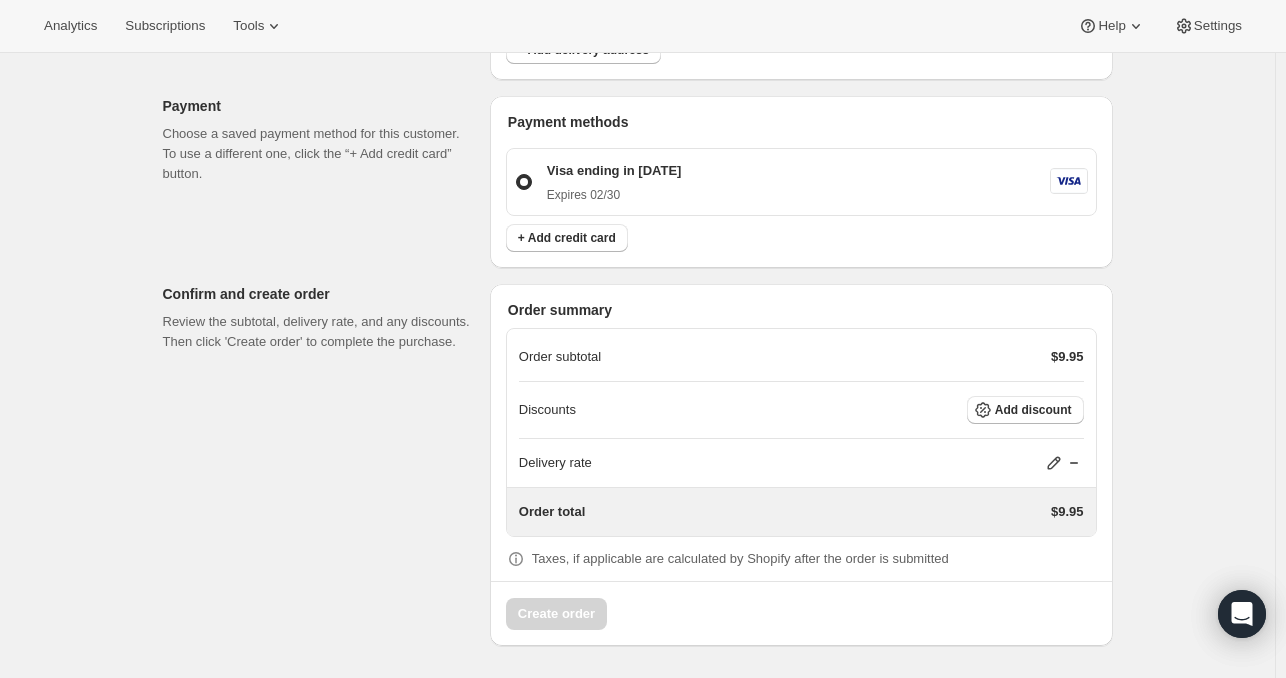 scroll, scrollTop: 779, scrollLeft: 0, axis: vertical 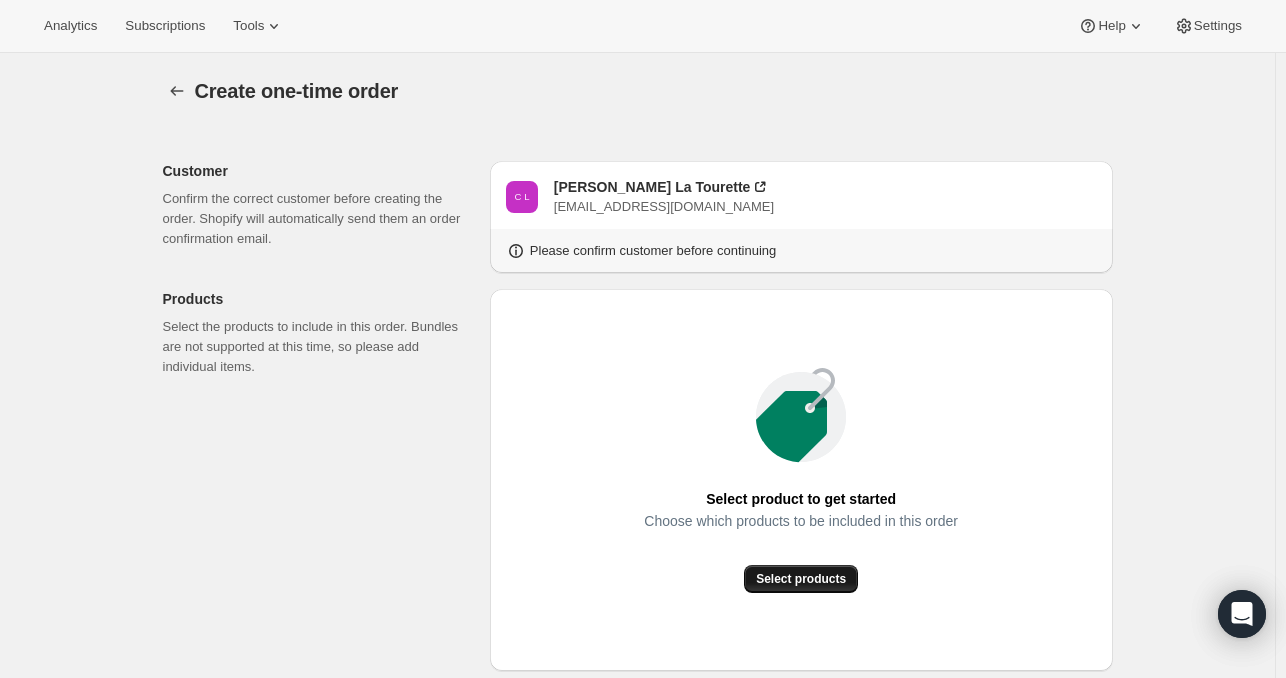 click on "Select products" at bounding box center (801, 579) 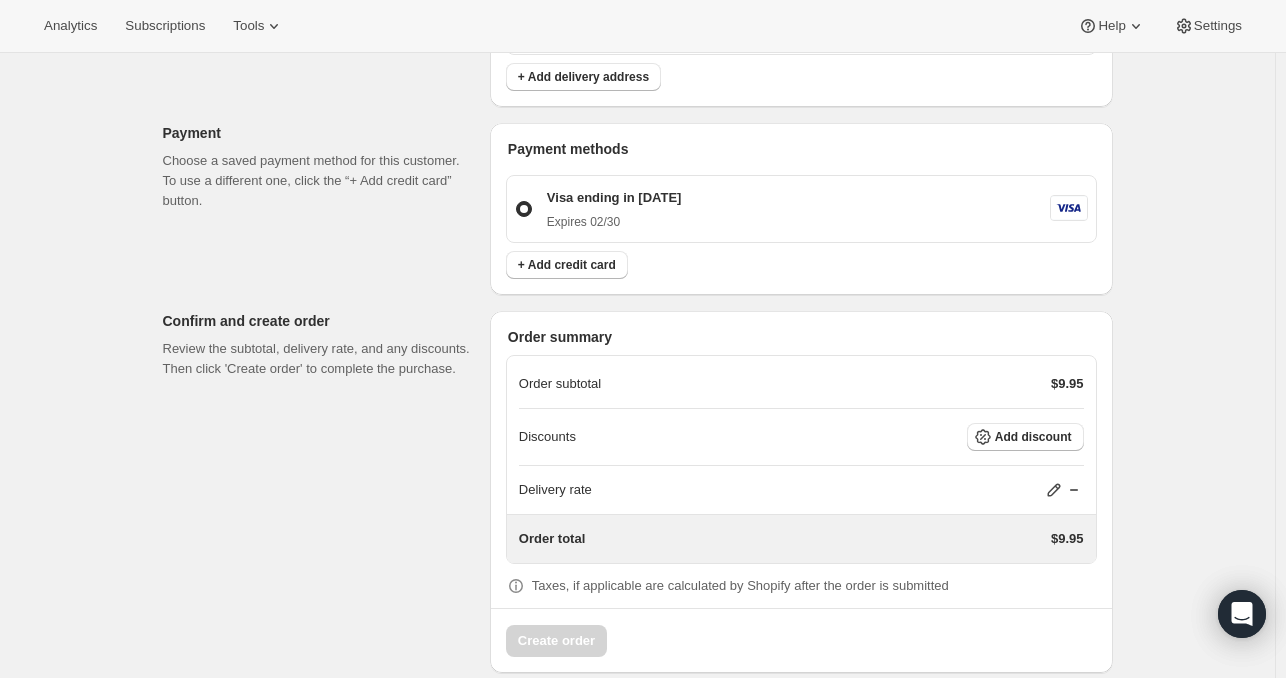 scroll, scrollTop: 779, scrollLeft: 0, axis: vertical 